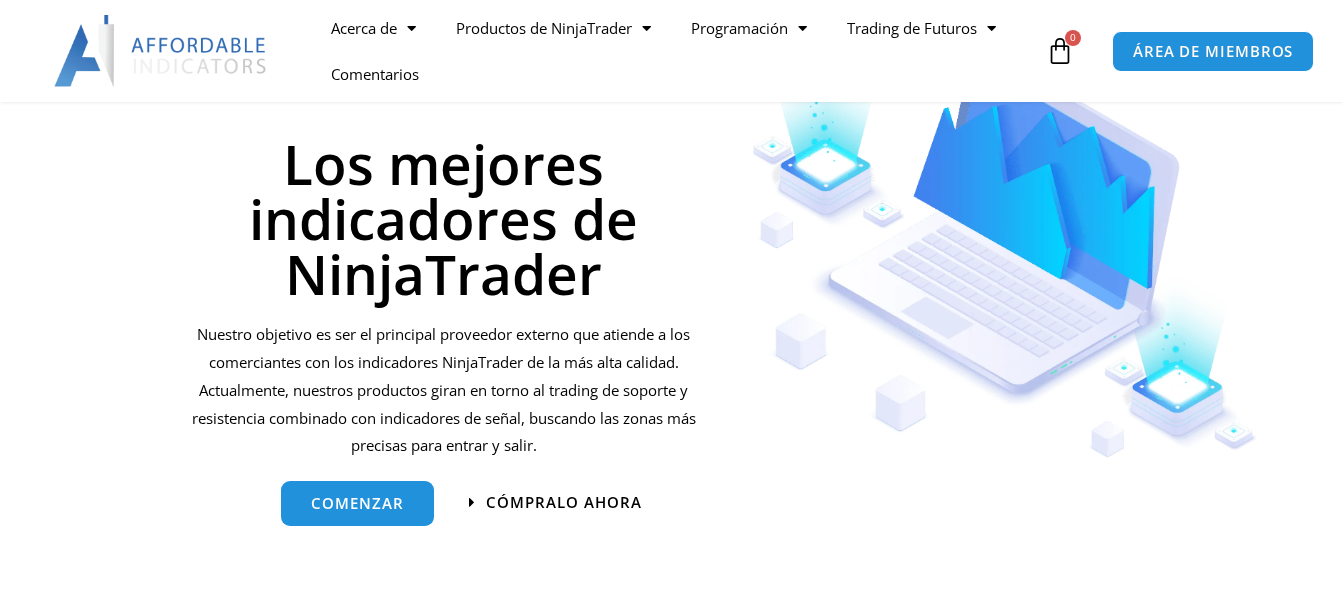 scroll, scrollTop: 241, scrollLeft: 0, axis: vertical 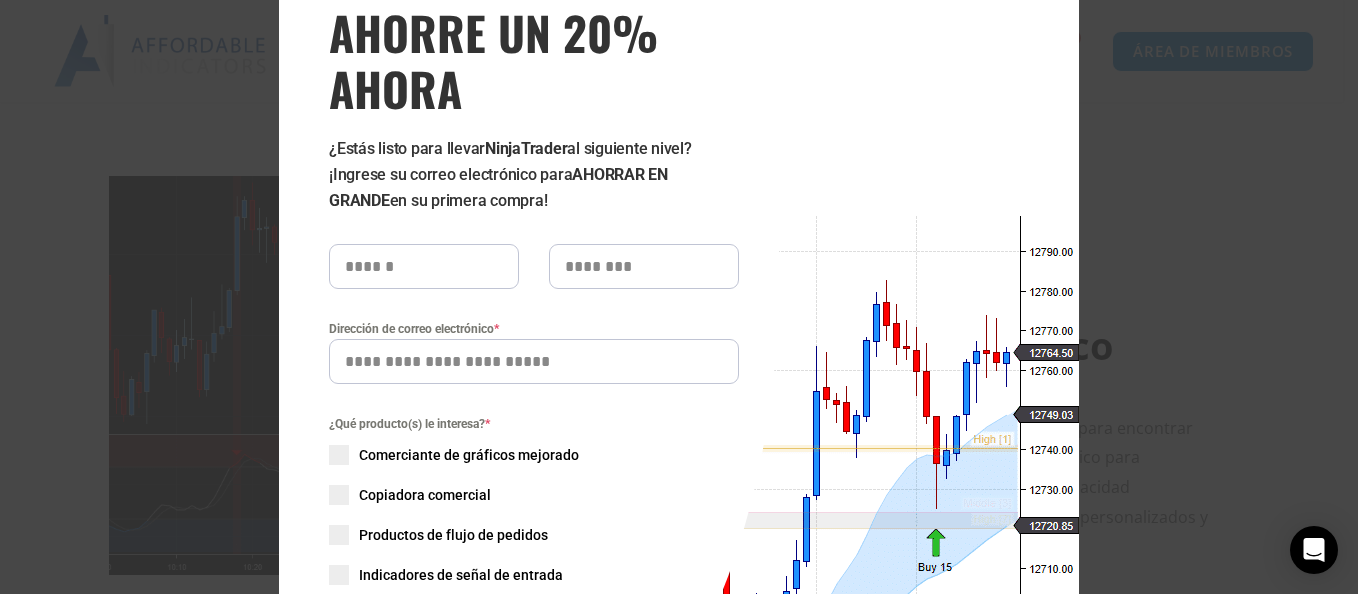 click at bounding box center [424, 266] 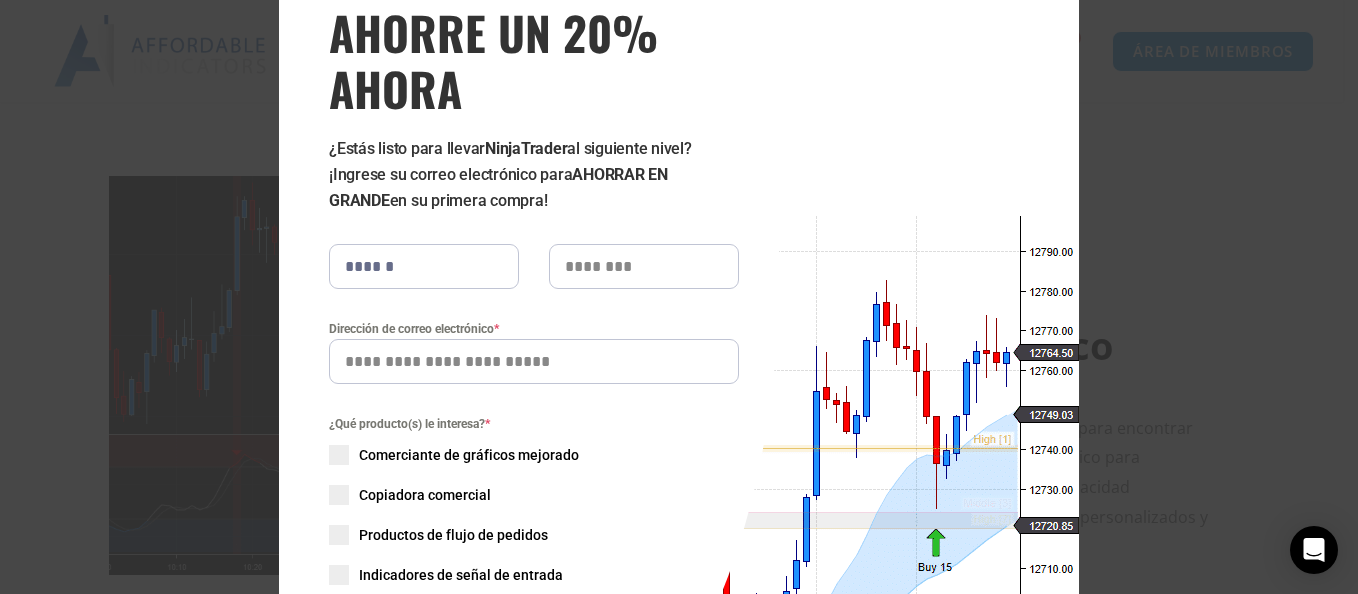 type on "*********" 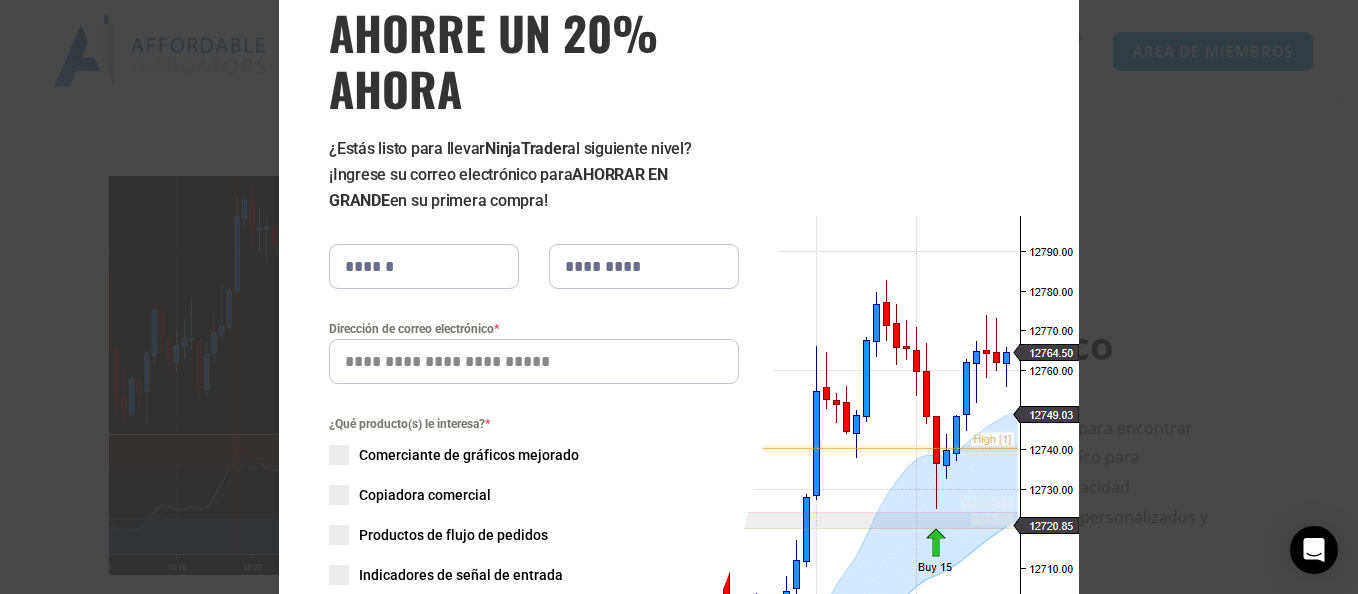 type on "**********" 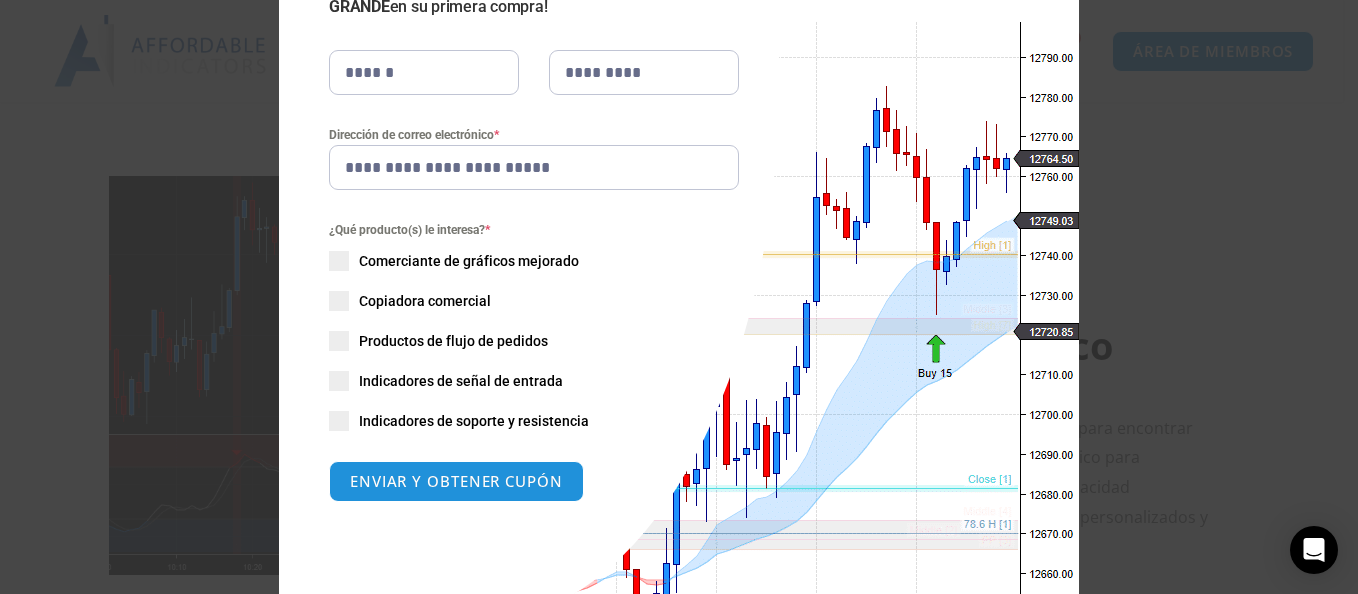 scroll, scrollTop: 313, scrollLeft: 0, axis: vertical 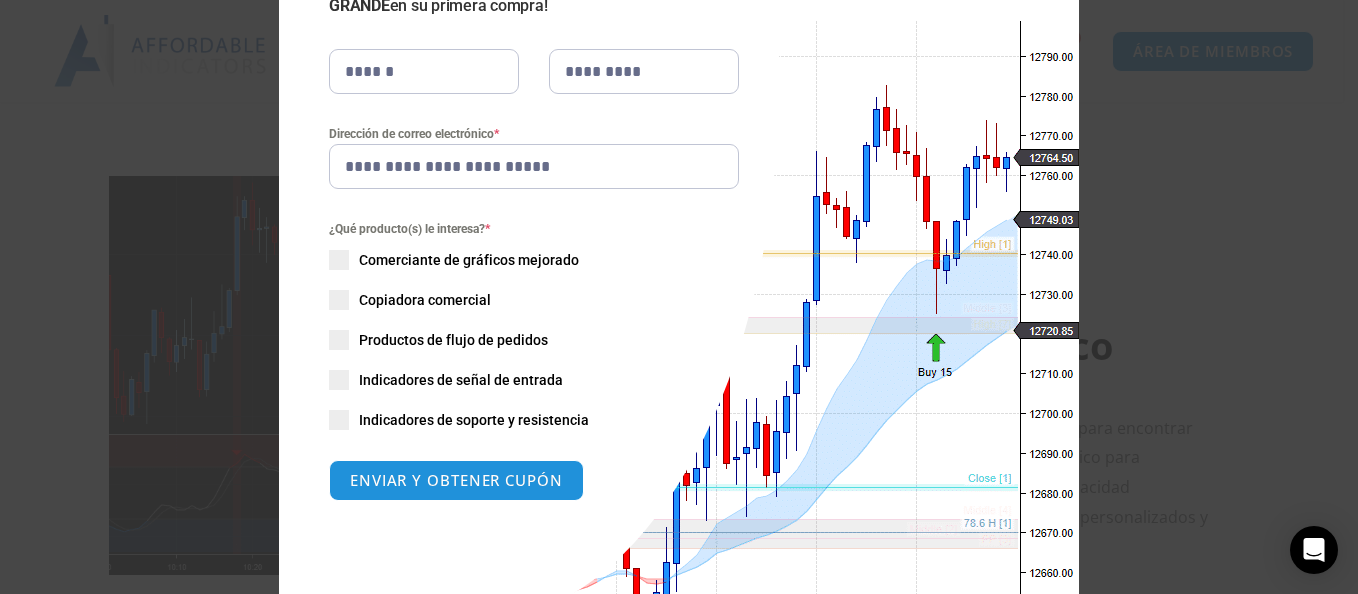 click at bounding box center (339, 260) 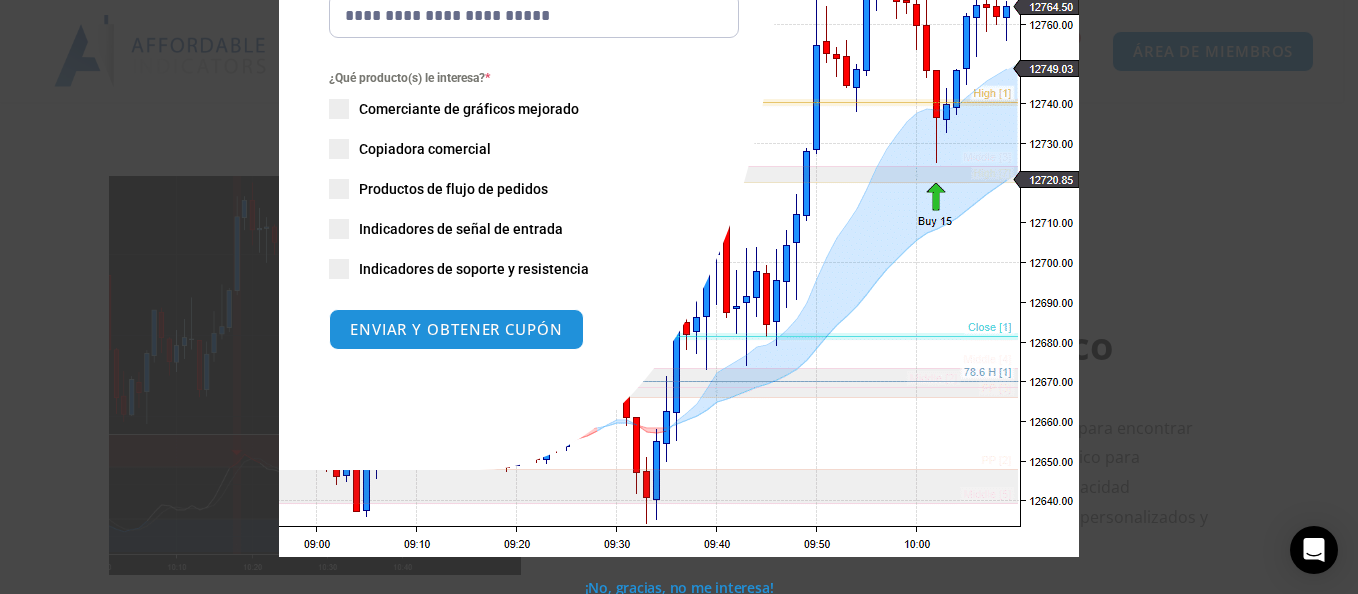 scroll, scrollTop: 469, scrollLeft: 0, axis: vertical 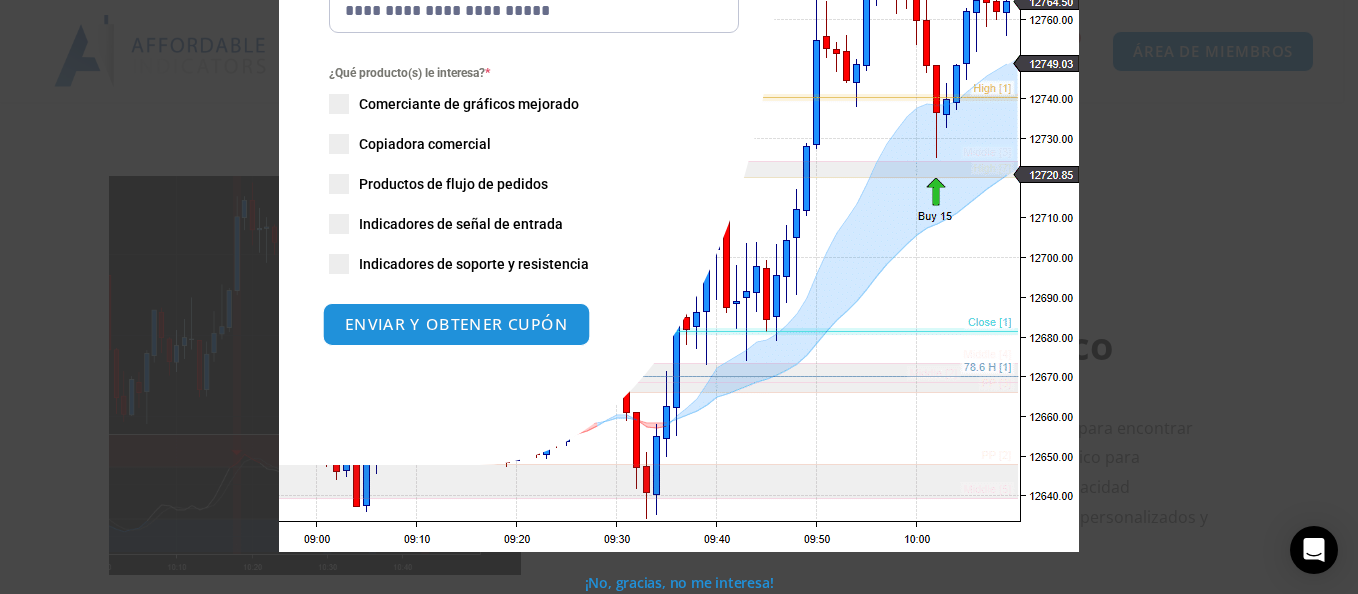 click on "ENVIAR Y OBTENER CUPÓN" at bounding box center (457, 324) 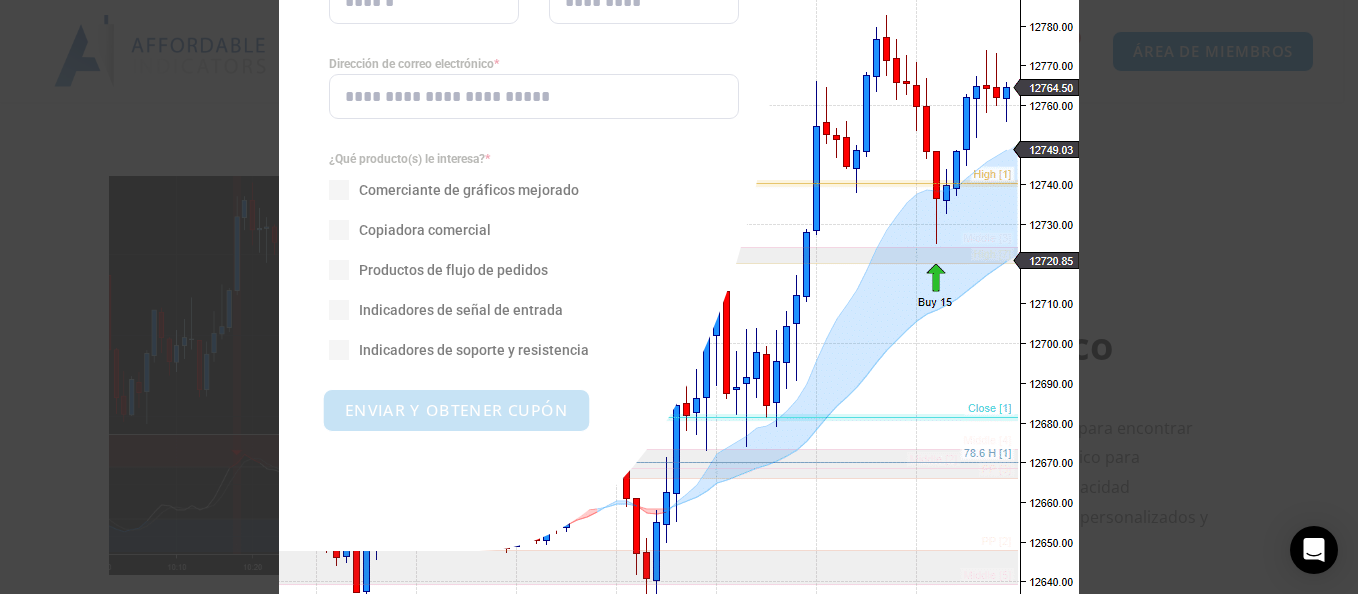 scroll, scrollTop: 4216, scrollLeft: 0, axis: vertical 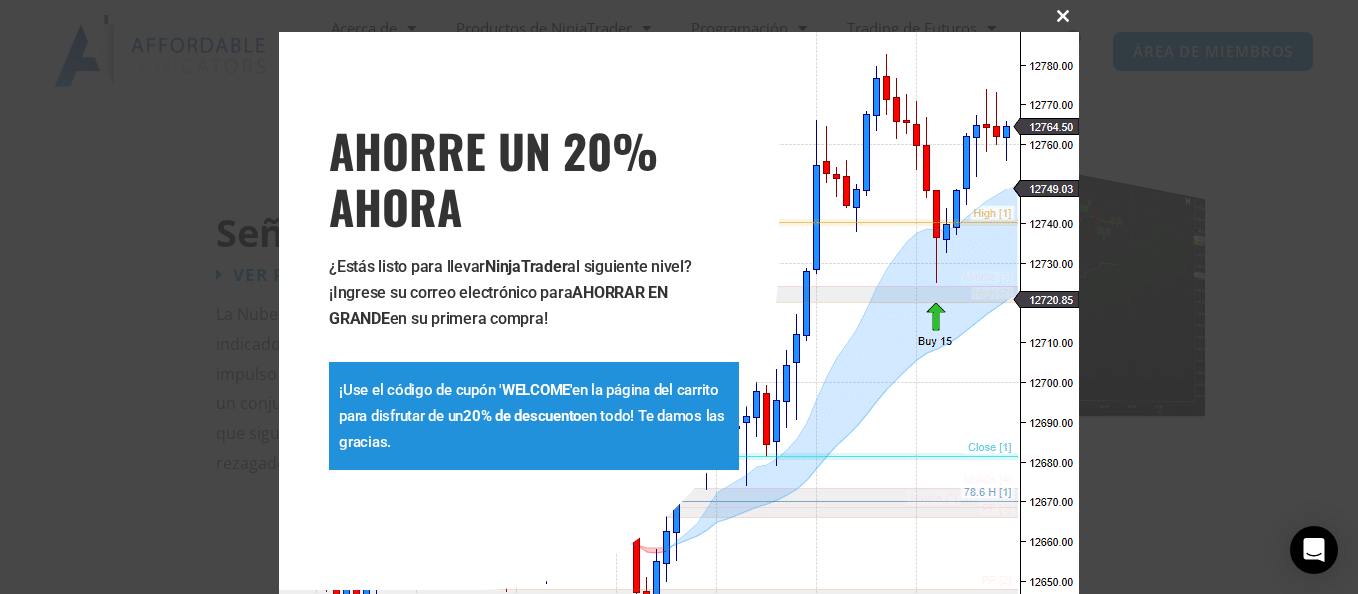 click at bounding box center (1063, 16) 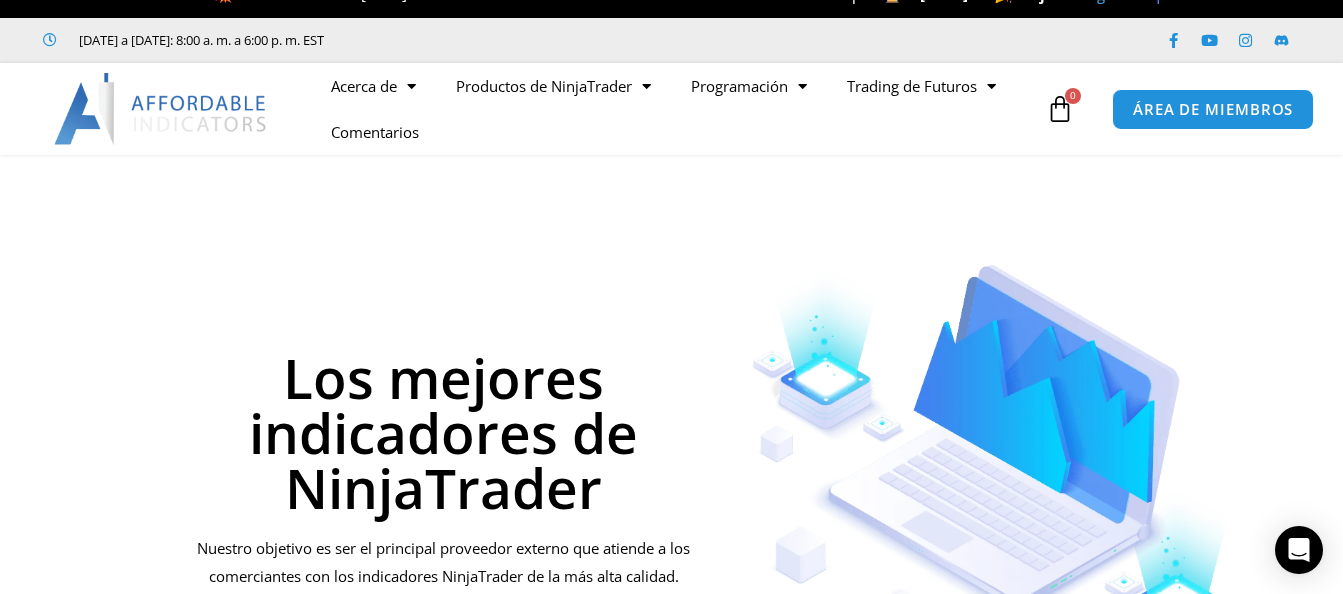 scroll, scrollTop: 0, scrollLeft: 0, axis: both 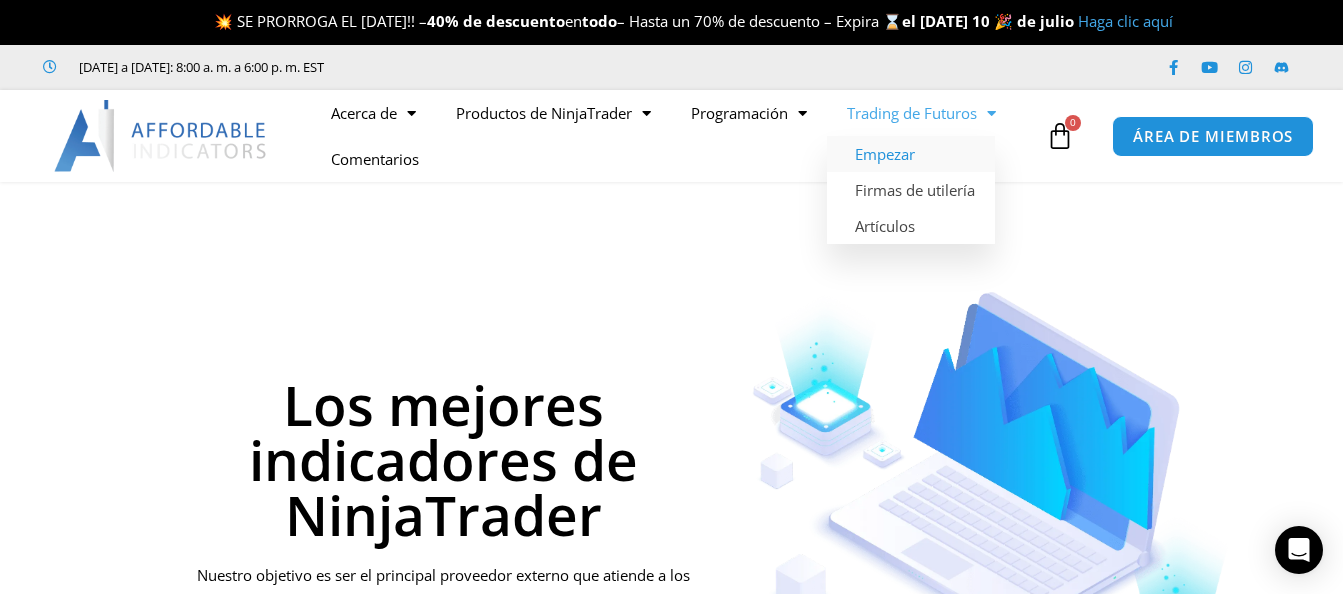 click on "Empezar" 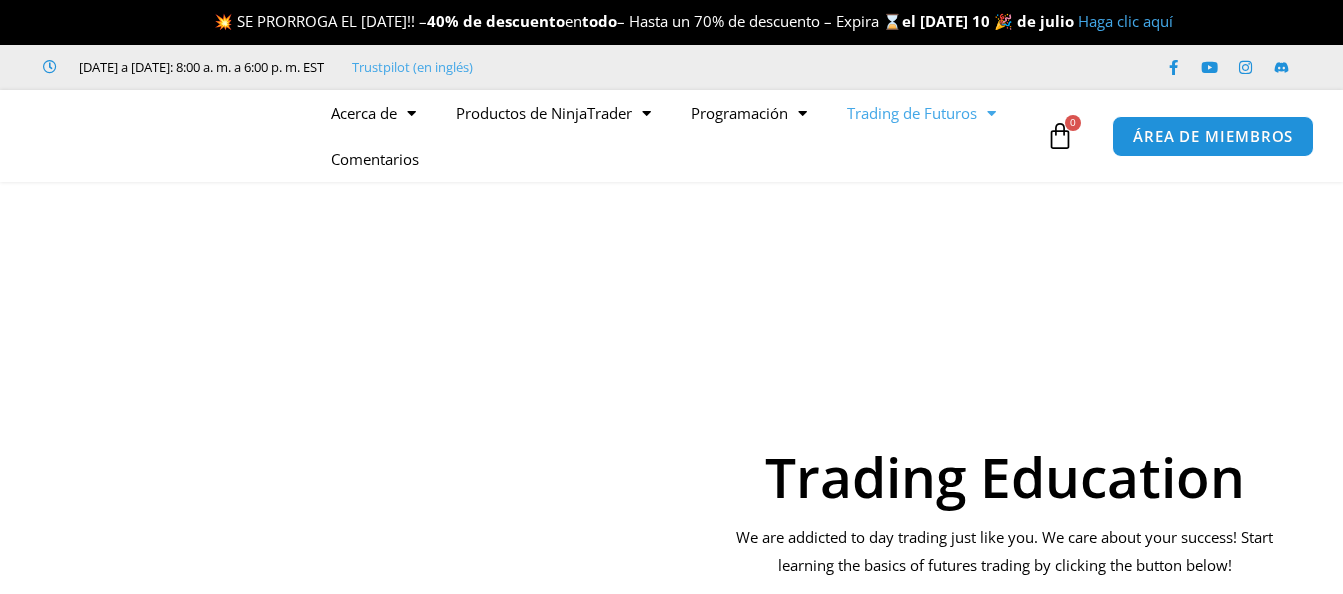 scroll, scrollTop: 0, scrollLeft: 0, axis: both 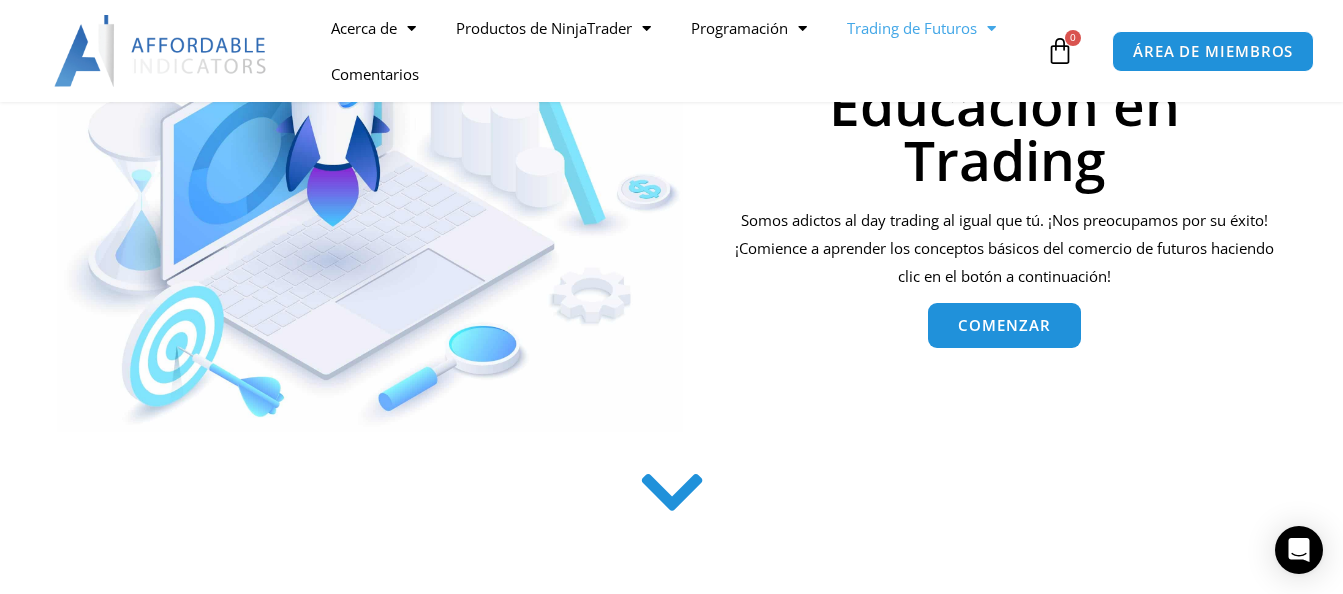 click on "Comenzar" at bounding box center (1004, 325) 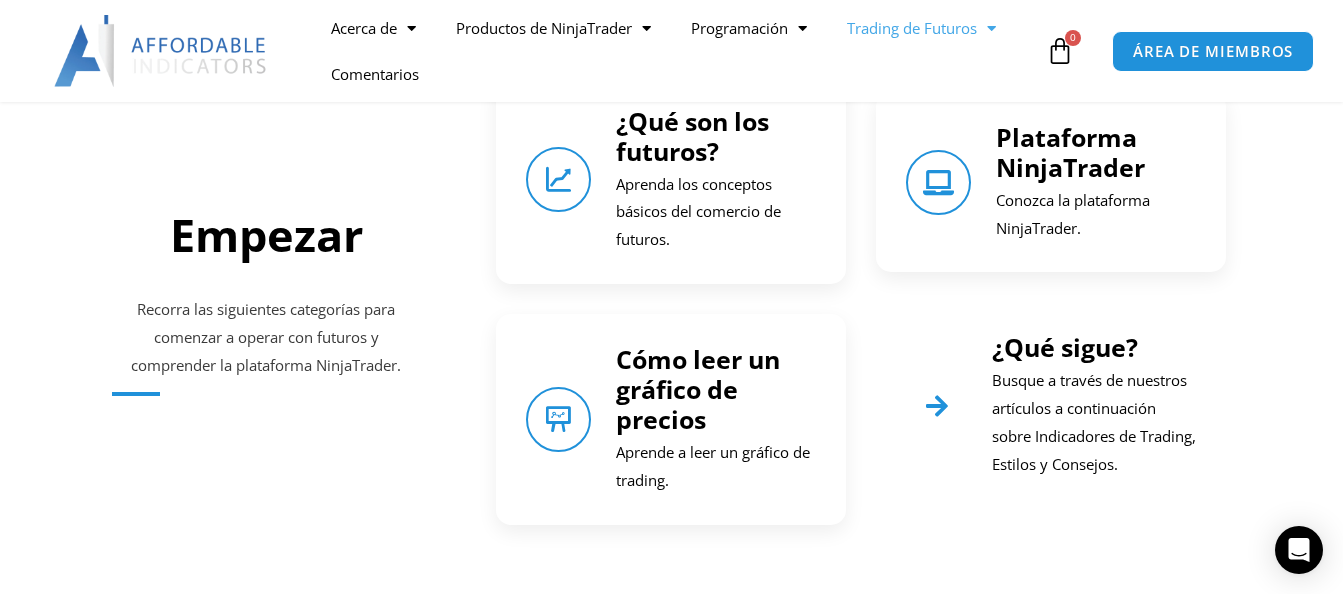 scroll, scrollTop: 888, scrollLeft: 0, axis: vertical 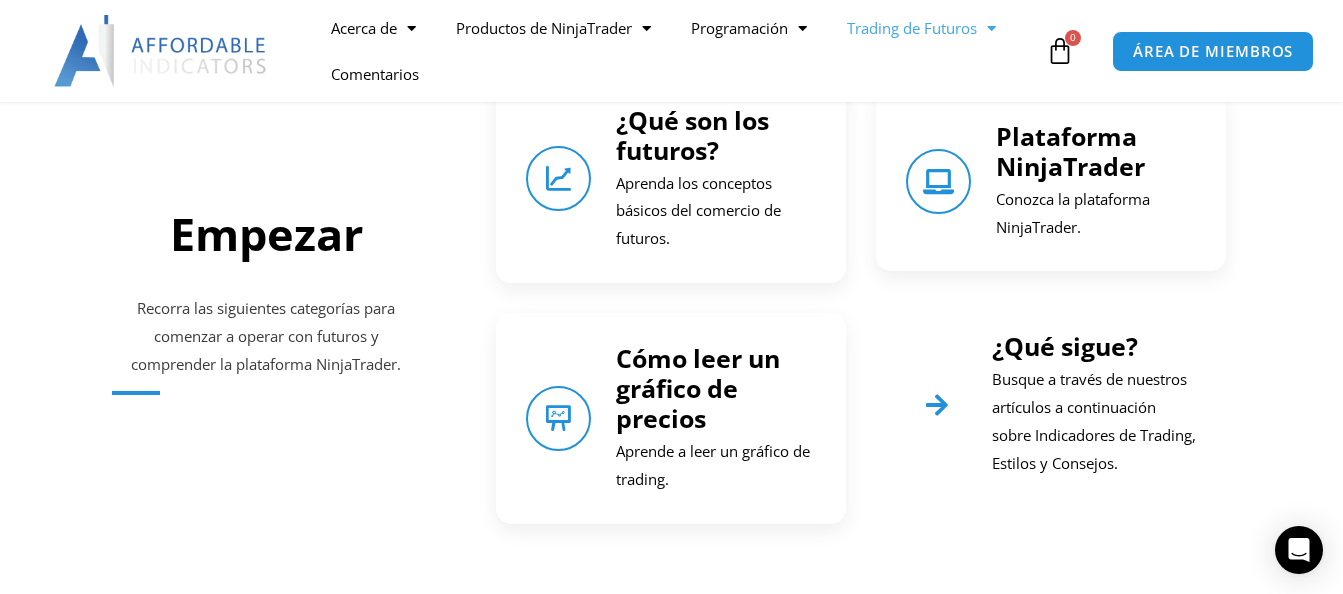 click on "¿Qué son los futuros?       Aprenda los conceptos básicos del comercio de futuros." at bounding box center [671, 179] 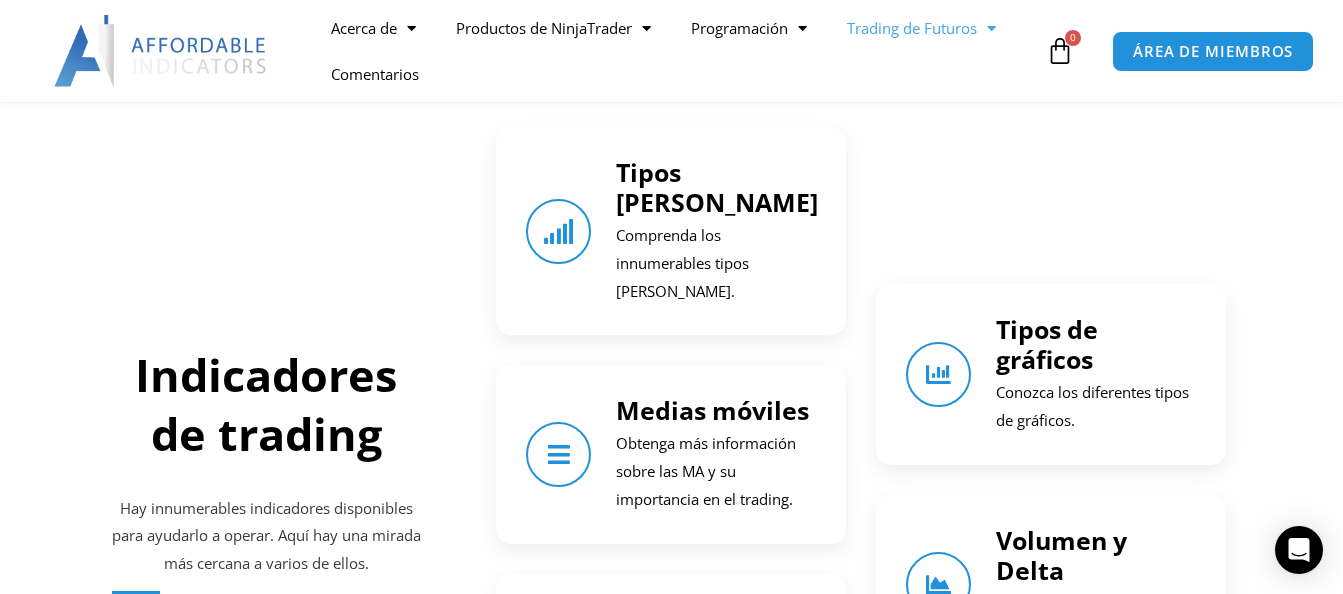 scroll, scrollTop: 1416, scrollLeft: 0, axis: vertical 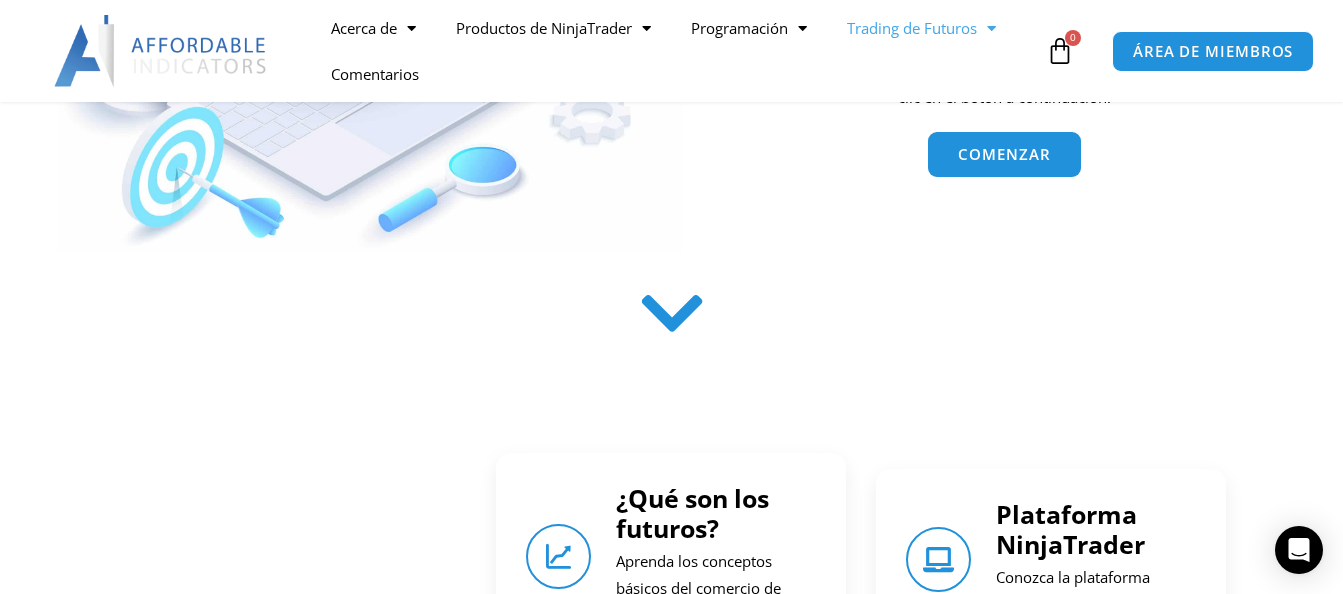 click at bounding box center [671, 313] 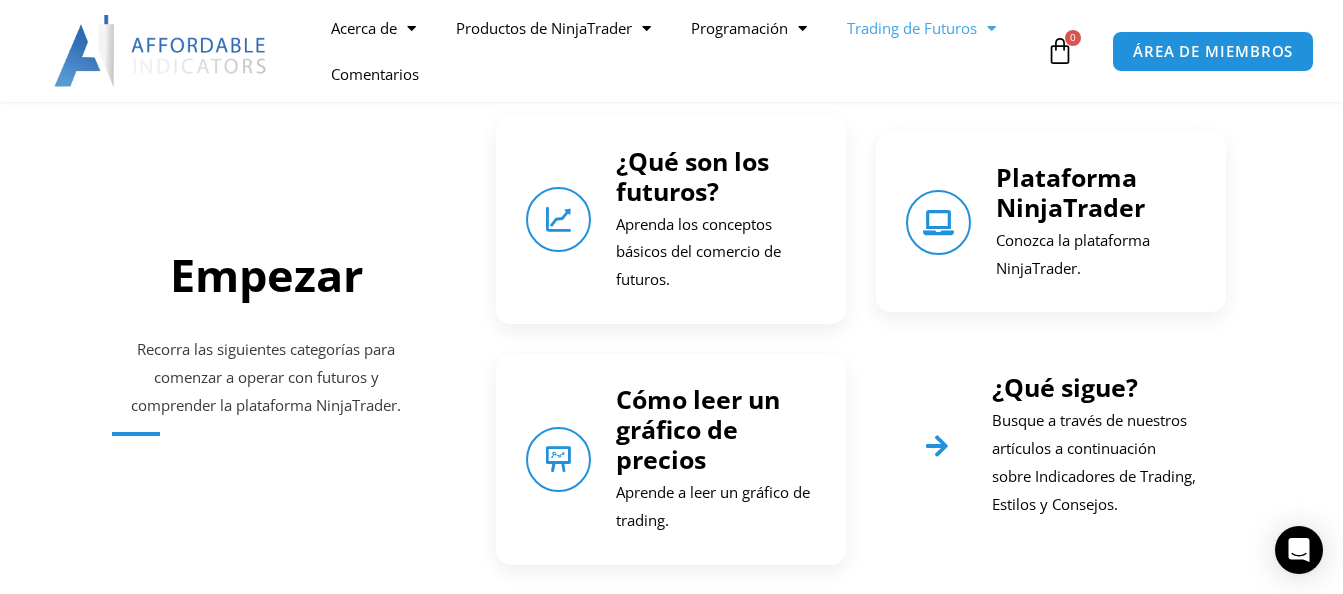 scroll, scrollTop: 888, scrollLeft: 0, axis: vertical 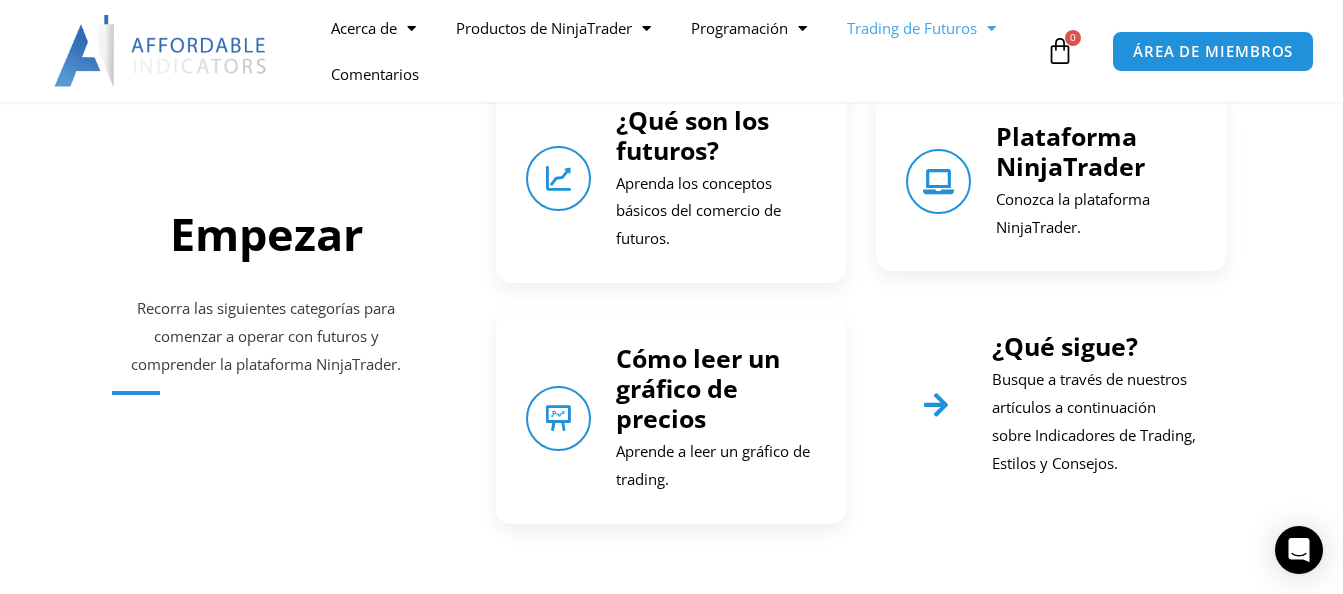 click at bounding box center [937, 405] 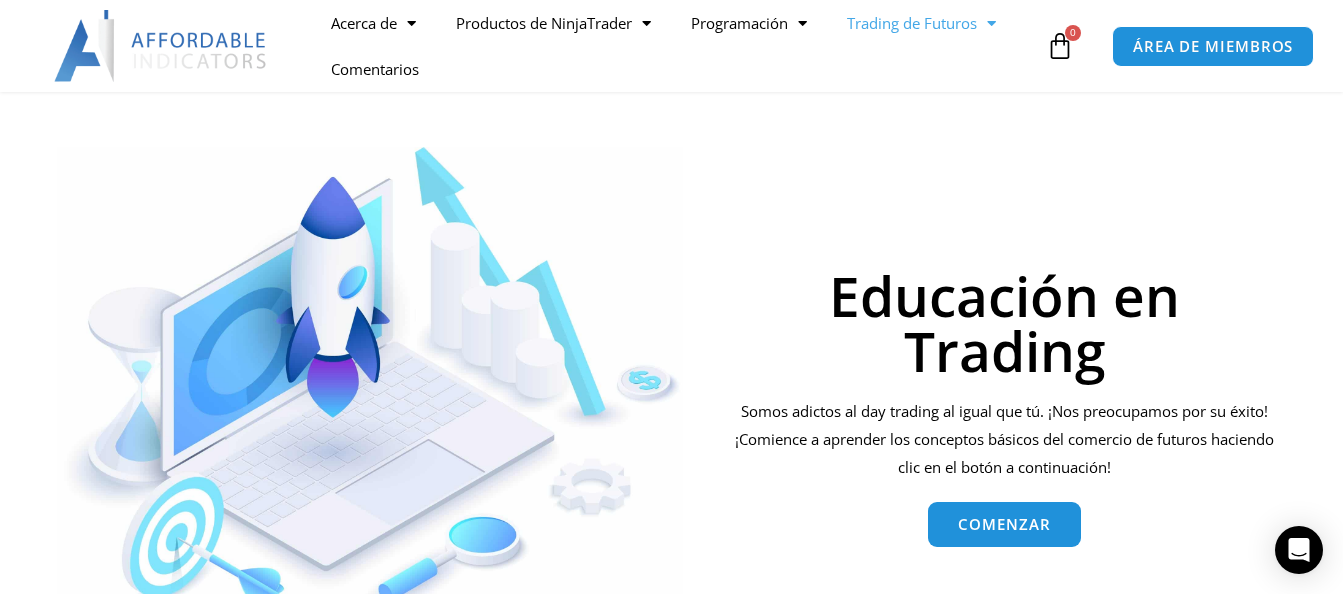 scroll, scrollTop: 149, scrollLeft: 0, axis: vertical 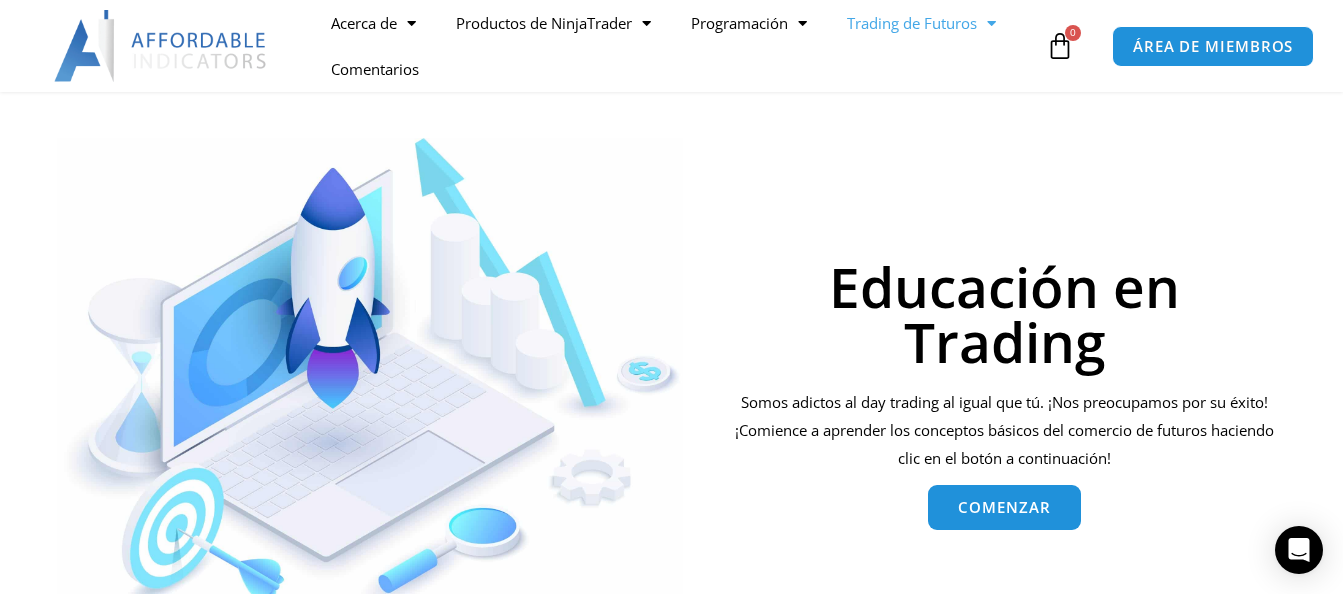 click on "Comenzar" at bounding box center [1004, 507] 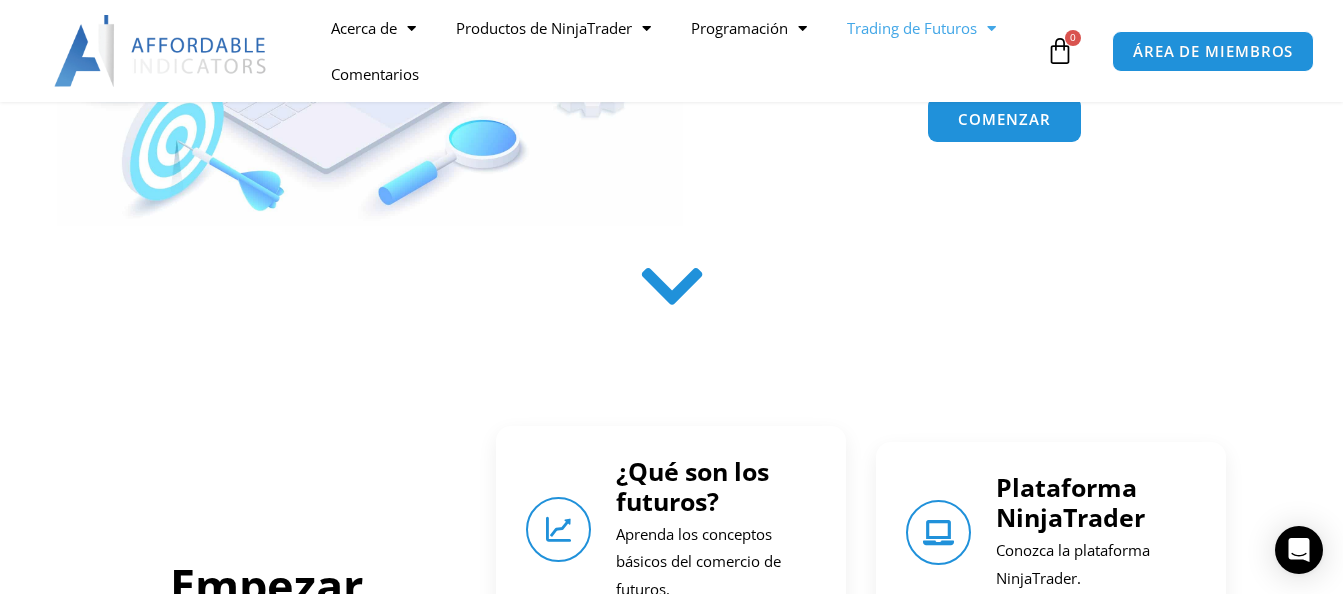 scroll, scrollTop: 888, scrollLeft: 0, axis: vertical 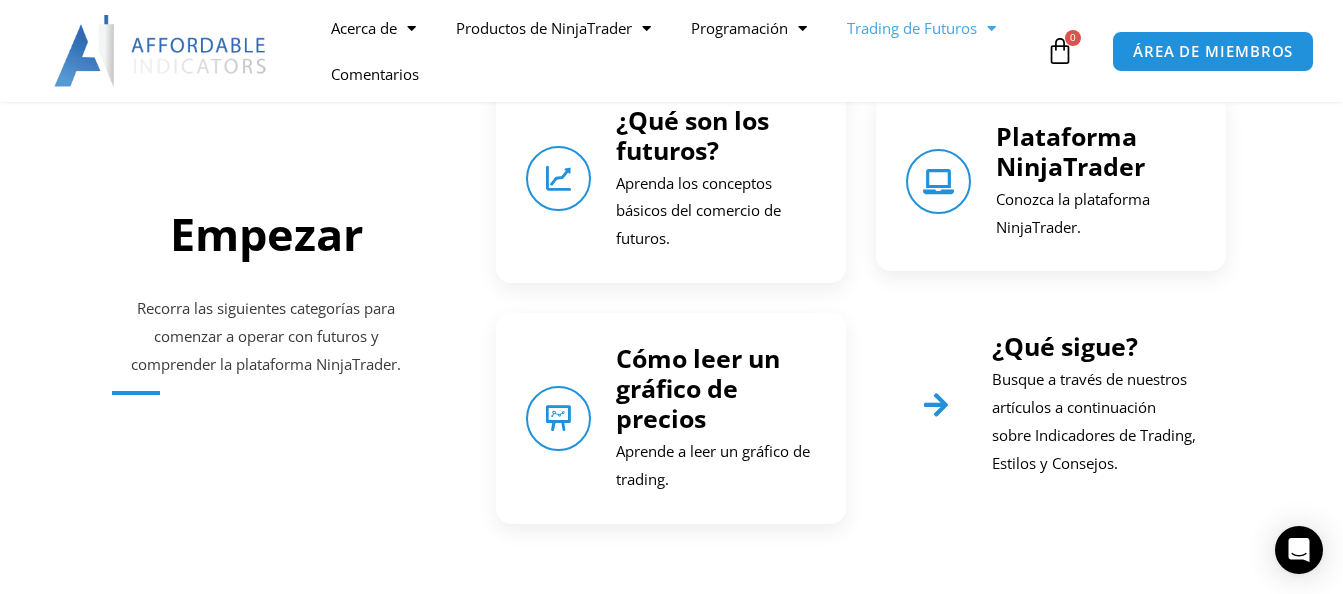 click at bounding box center (937, 405) 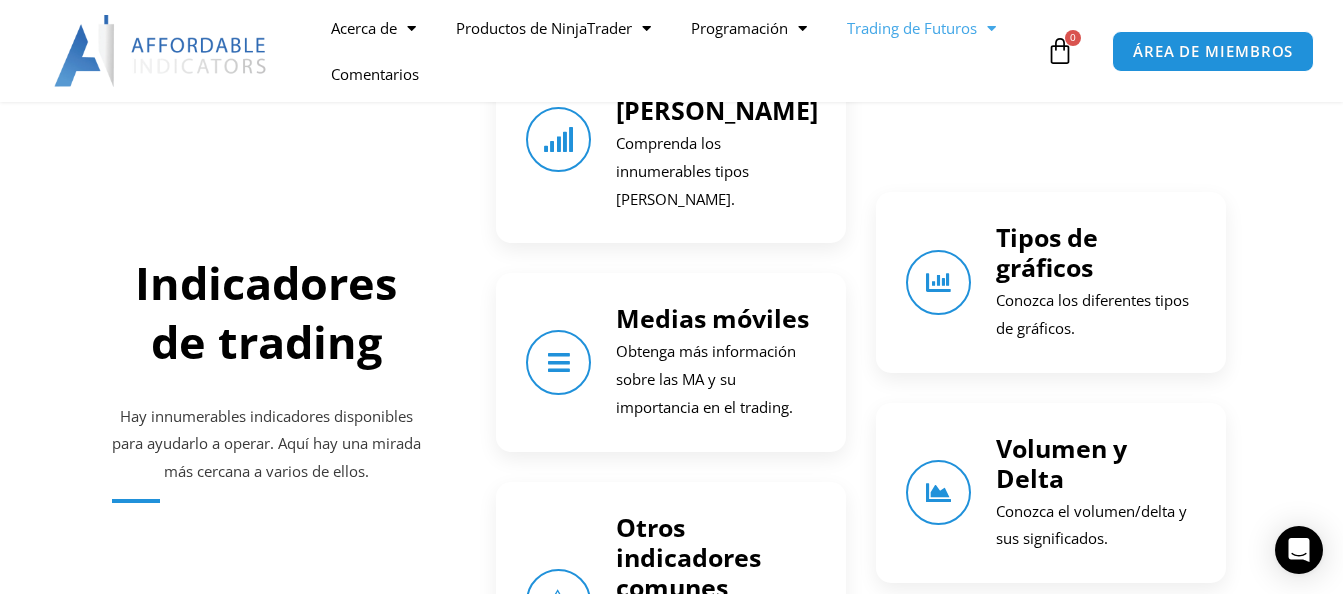 scroll, scrollTop: 1496, scrollLeft: 0, axis: vertical 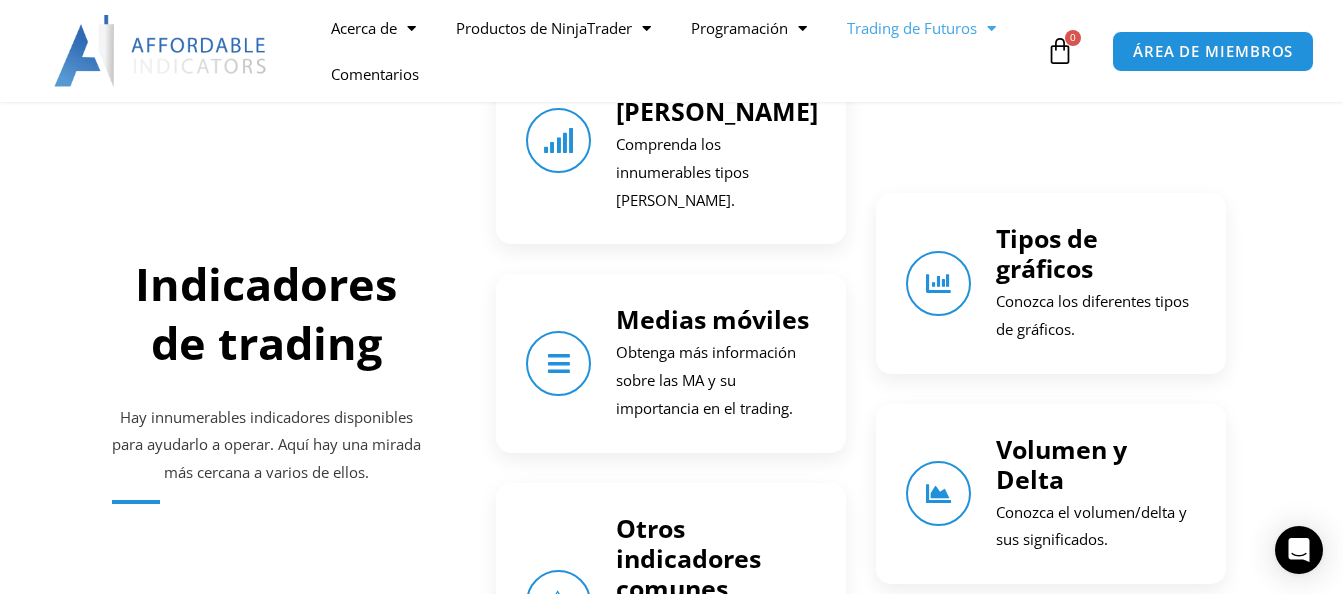 click on "Volumen y Delta" at bounding box center [1061, 464] 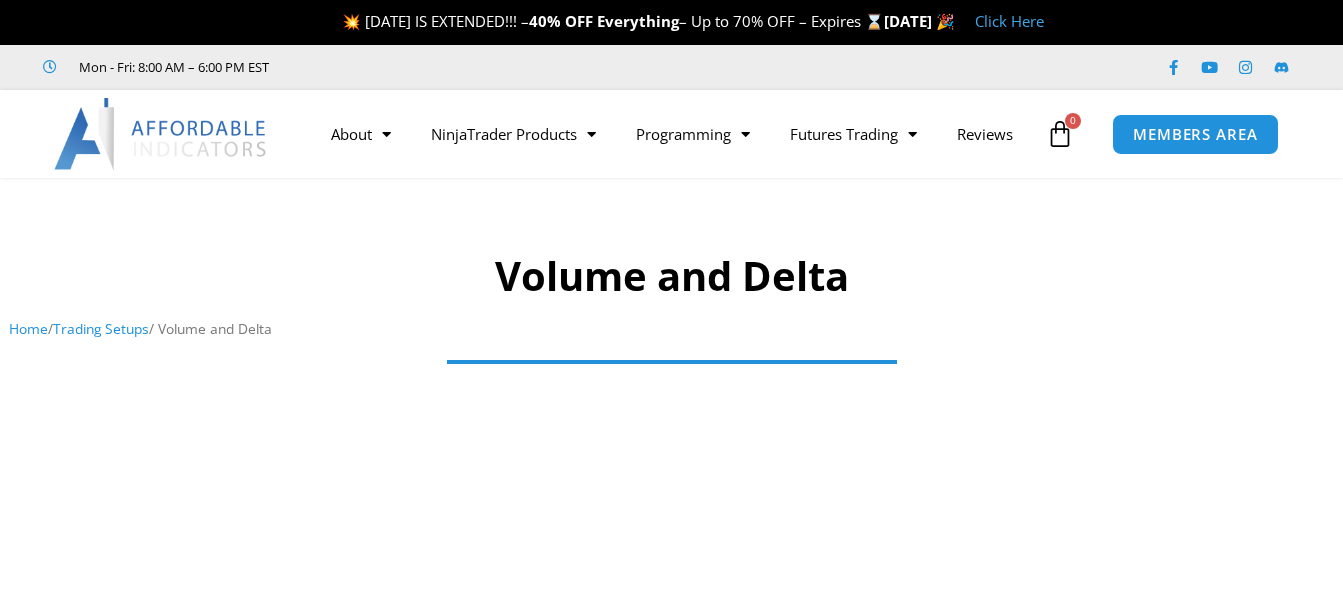 scroll, scrollTop: 0, scrollLeft: 0, axis: both 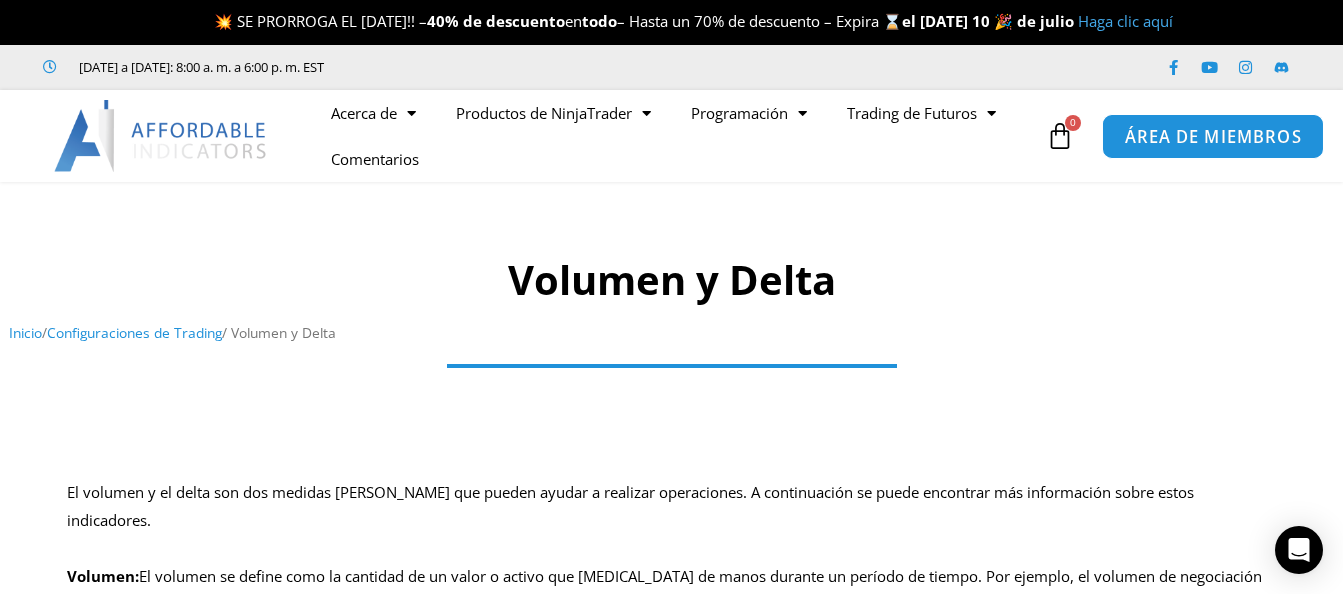 click on "ÁREA DE MIEMBROS" at bounding box center (1213, 136) 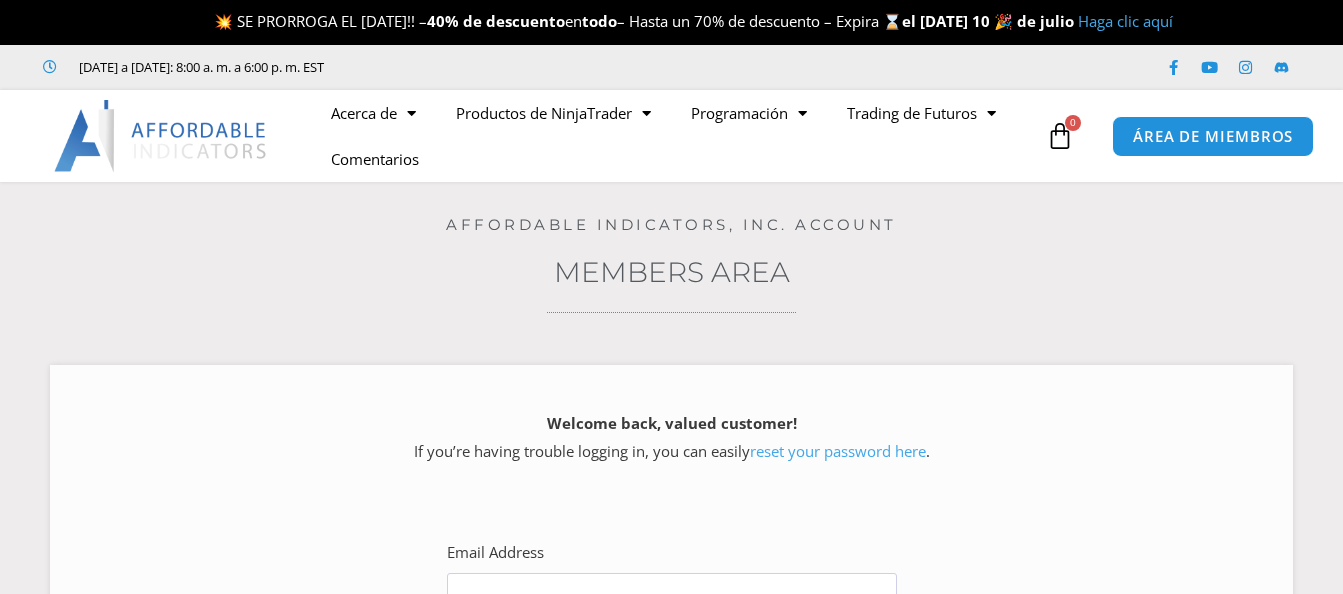 scroll, scrollTop: 0, scrollLeft: 0, axis: both 